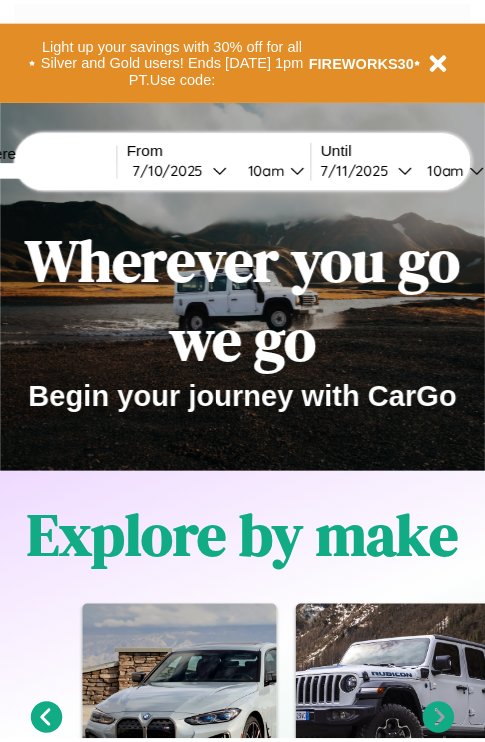 scroll, scrollTop: 0, scrollLeft: 0, axis: both 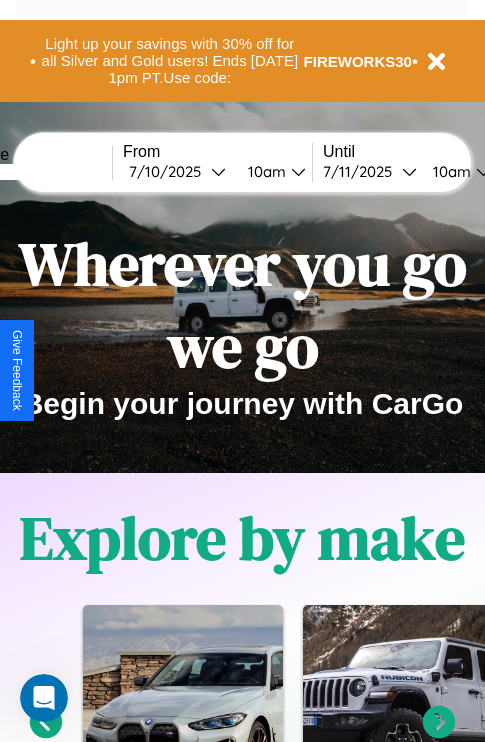 click at bounding box center [37, 172] 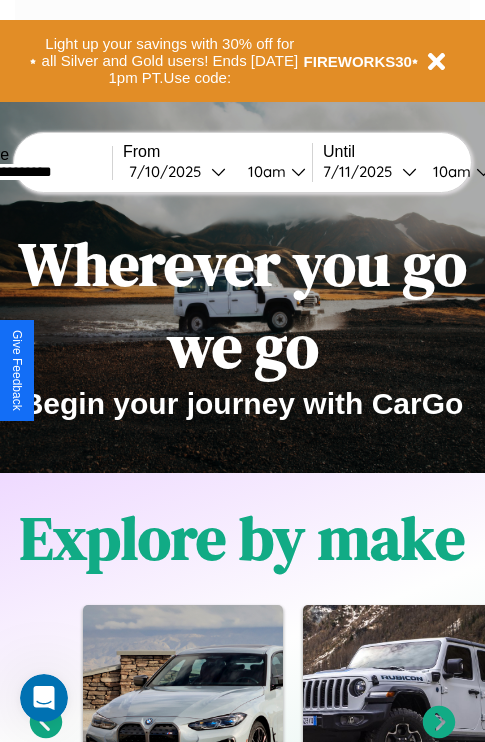 type on "**********" 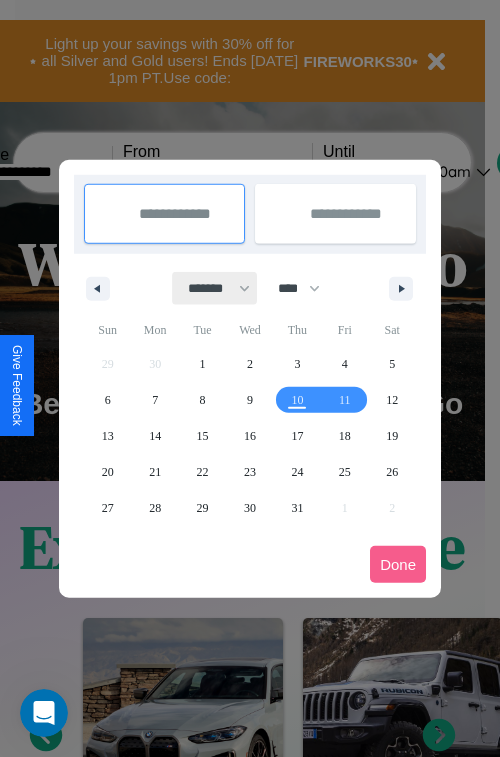 click on "******* ******** ***** ***** *** **** **** ****** ********* ******* ******** ********" at bounding box center [215, 288] 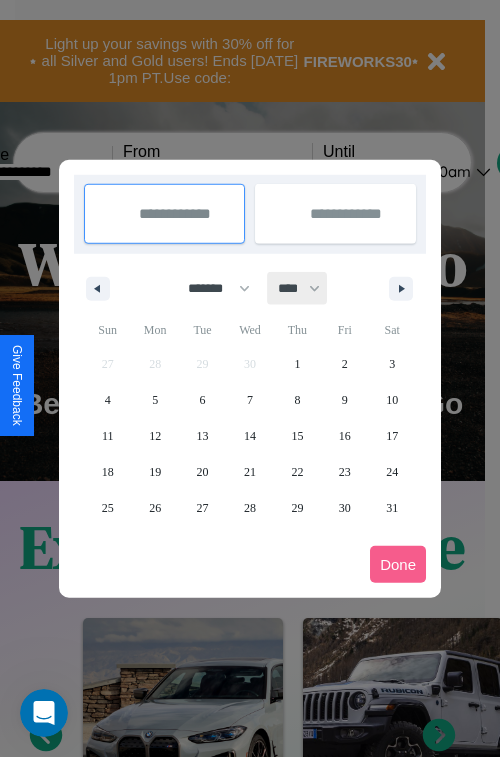 click on "**** **** **** **** **** **** **** **** **** **** **** **** **** **** **** **** **** **** **** **** **** **** **** **** **** **** **** **** **** **** **** **** **** **** **** **** **** **** **** **** **** **** **** **** **** **** **** **** **** **** **** **** **** **** **** **** **** **** **** **** **** **** **** **** **** **** **** **** **** **** **** **** **** **** **** **** **** **** **** **** **** **** **** **** **** **** **** **** **** **** **** **** **** **** **** **** **** **** **** **** **** **** **** **** **** **** **** **** **** **** **** **** **** **** **** **** **** **** **** **** ****" at bounding box center [298, 288] 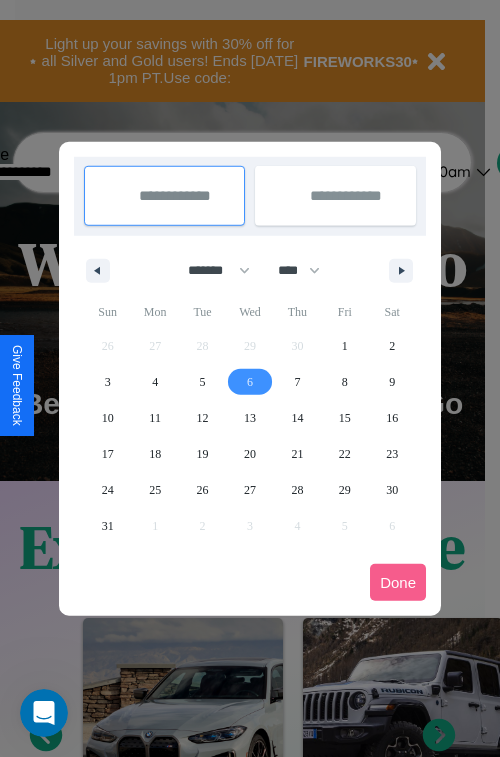 click on "6" at bounding box center [250, 382] 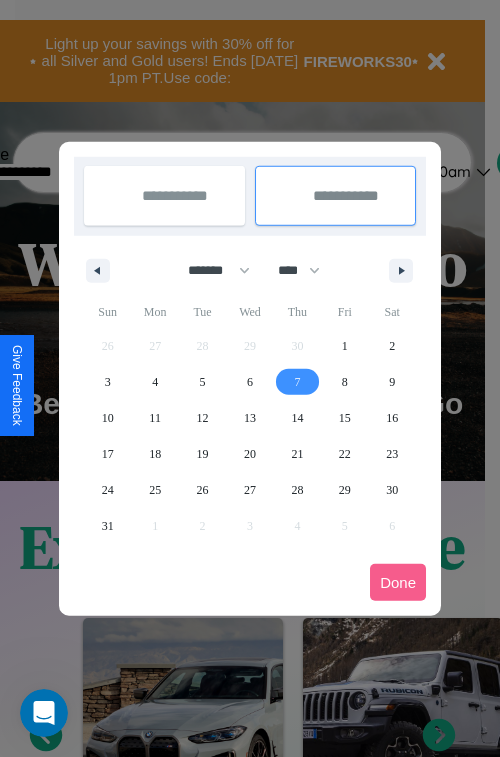 click on "7" at bounding box center (297, 382) 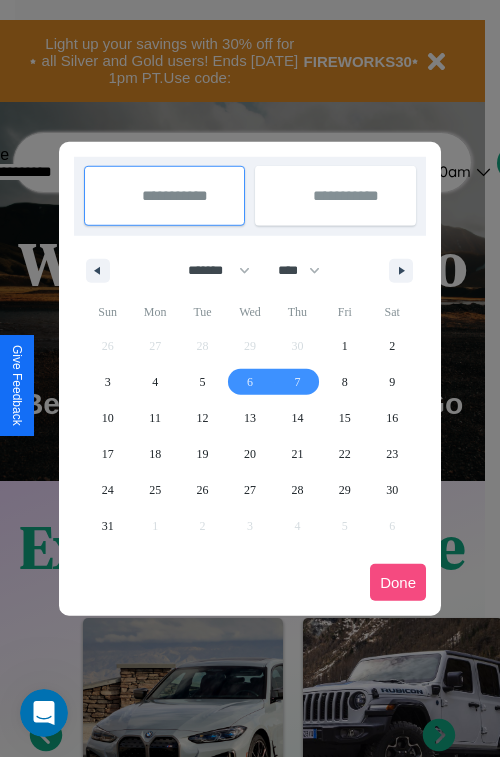 click on "Done" at bounding box center (398, 582) 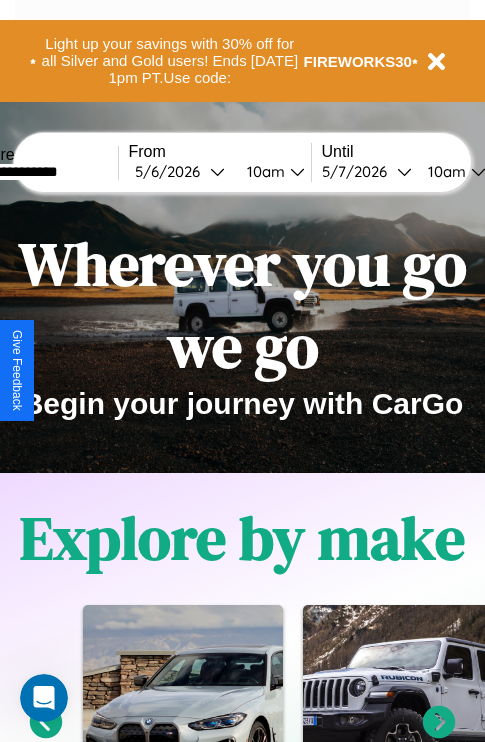 scroll, scrollTop: 0, scrollLeft: 68, axis: horizontal 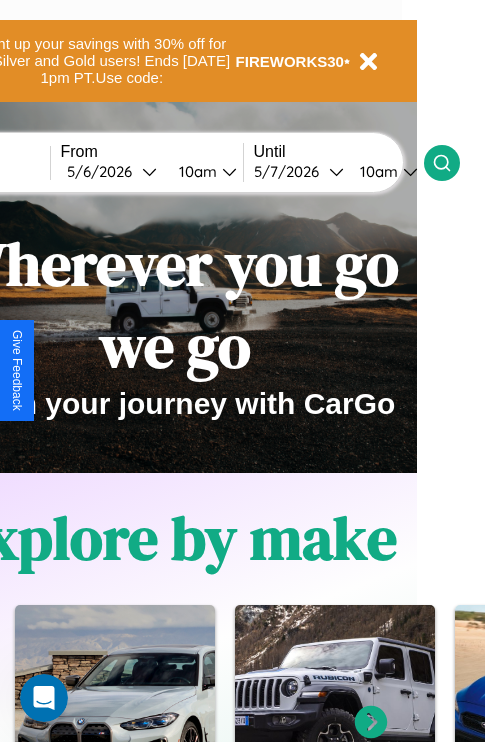 click 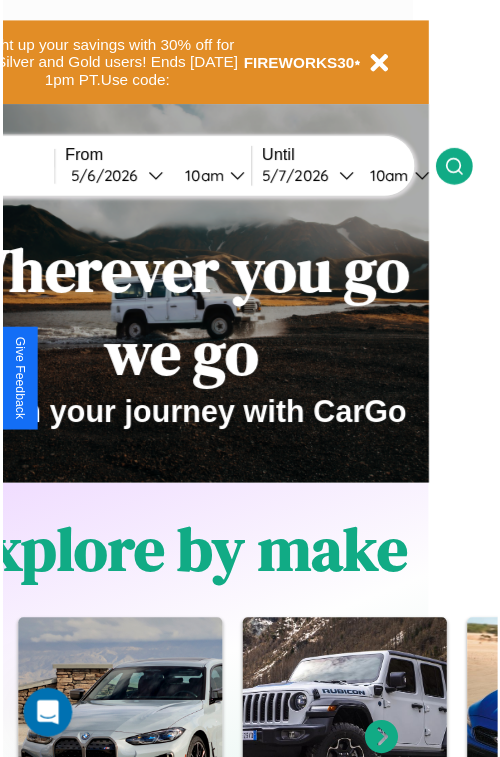 scroll, scrollTop: 0, scrollLeft: 0, axis: both 